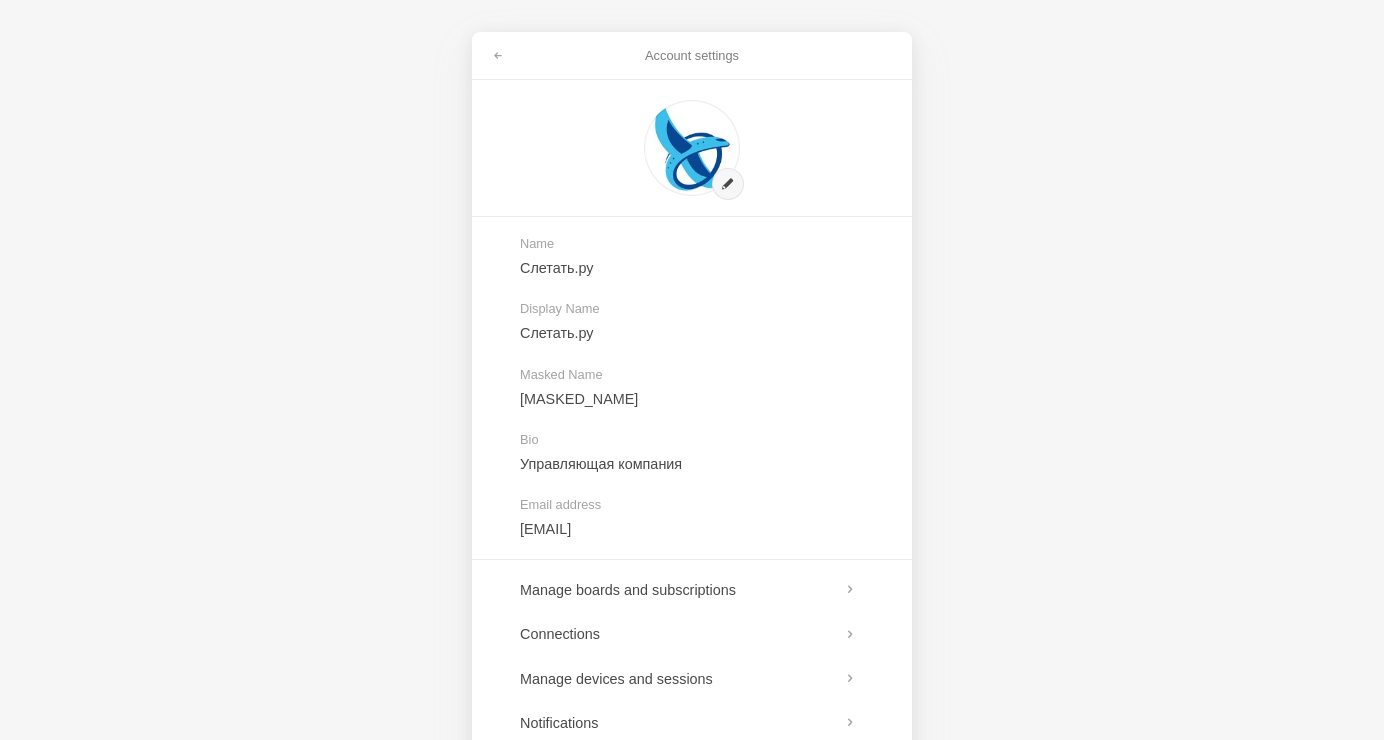 scroll, scrollTop: 0, scrollLeft: 0, axis: both 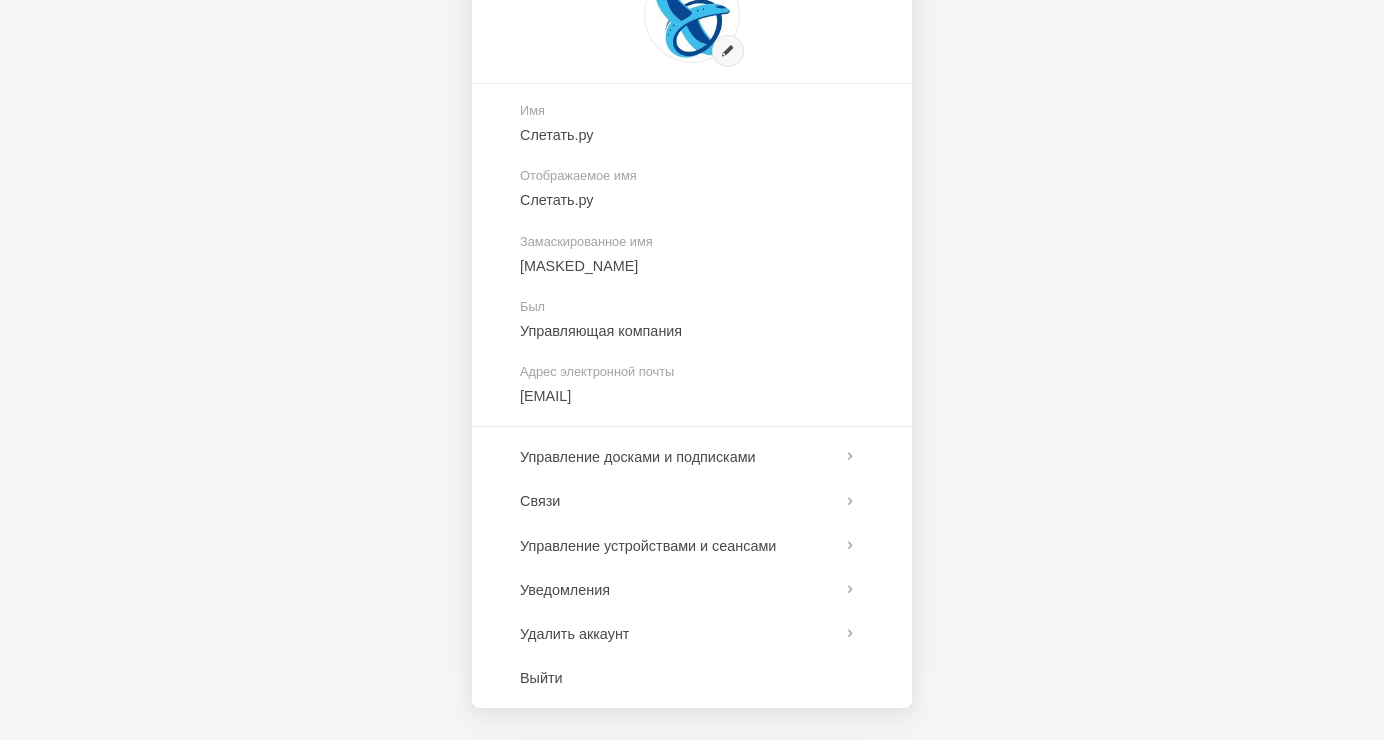 click on "Настройки учетной записи Имя [BRAND] Отображаемое имя [BRAND] Замаскированное имя [MASKED_NAME] Был Управляющая компания Адрес электронной почты [EMAIL] Управление досками и подписками Связи Управление устройствами и сеансами Уведомления Удалить аккаунт Выйти" at bounding box center [692, 370] 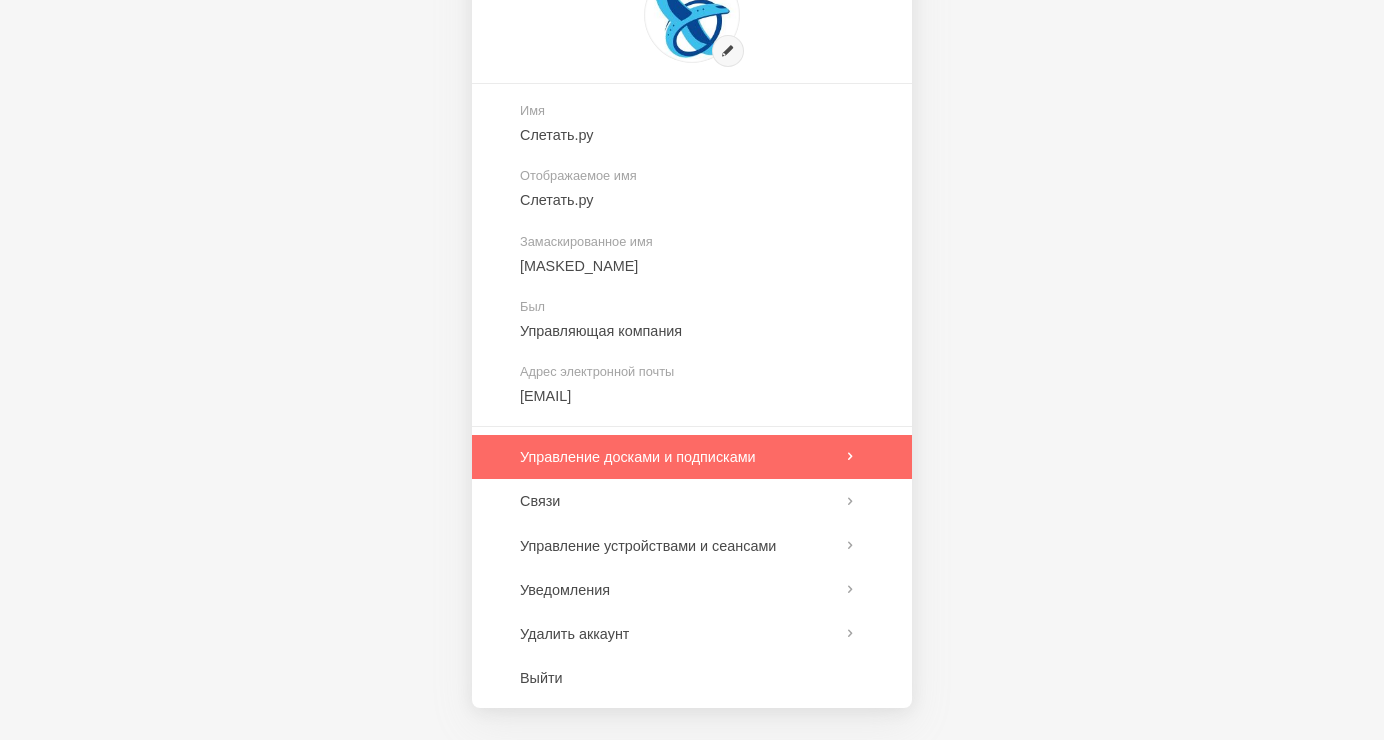 click at bounding box center (692, 457) 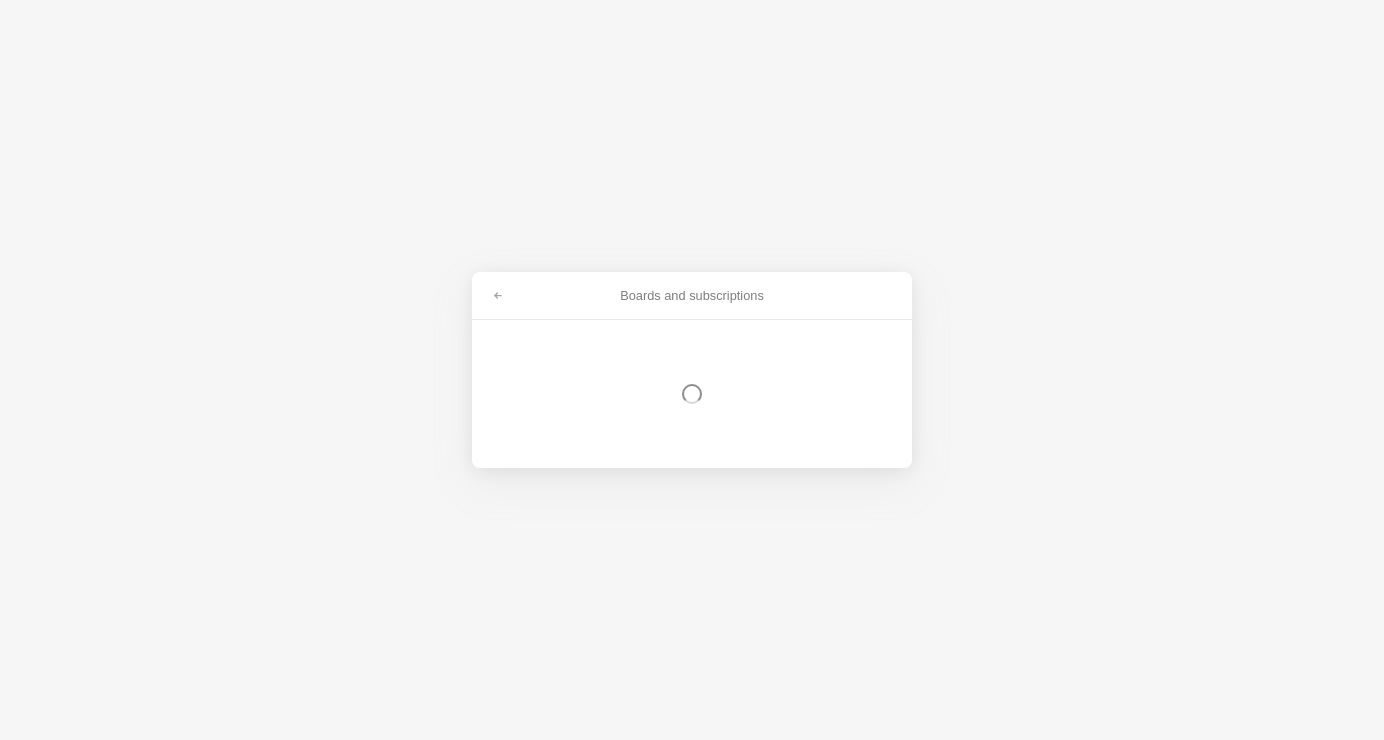 scroll, scrollTop: 0, scrollLeft: 0, axis: both 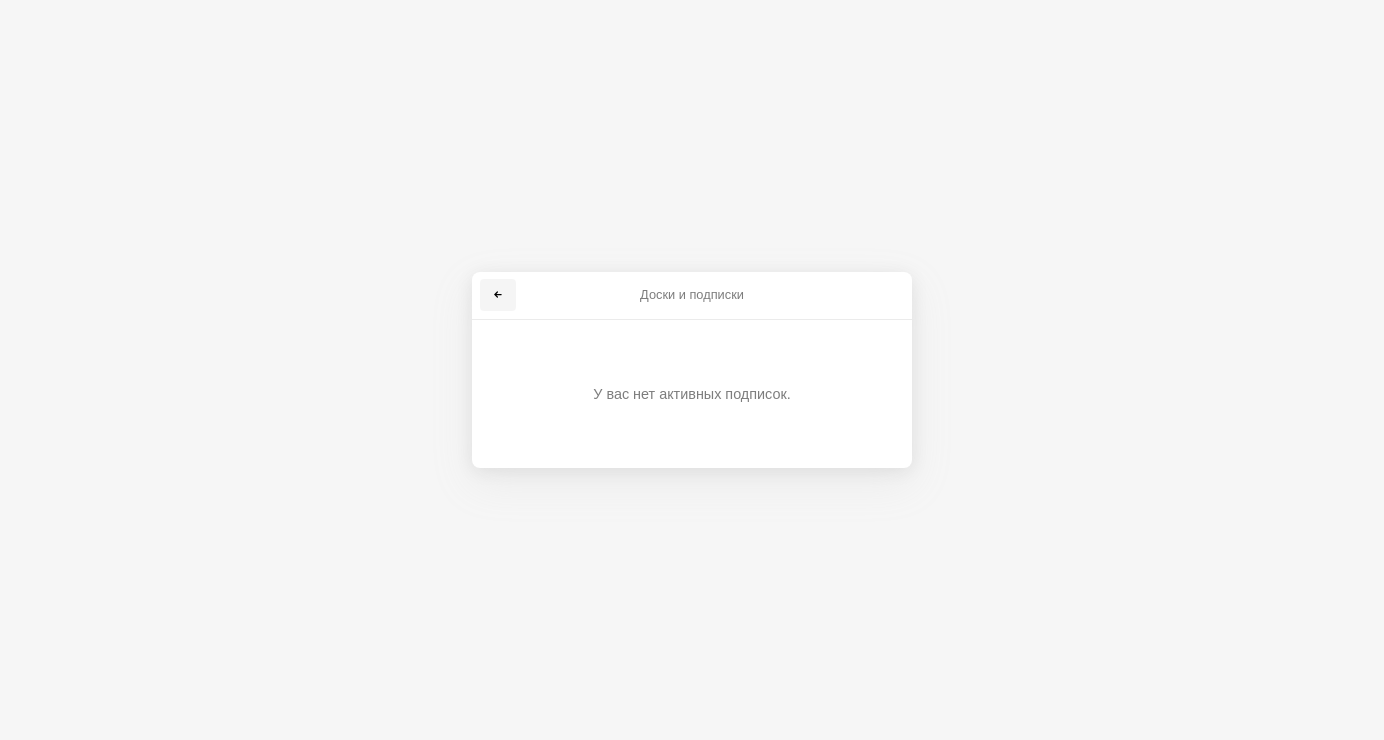 click at bounding box center [498, 295] 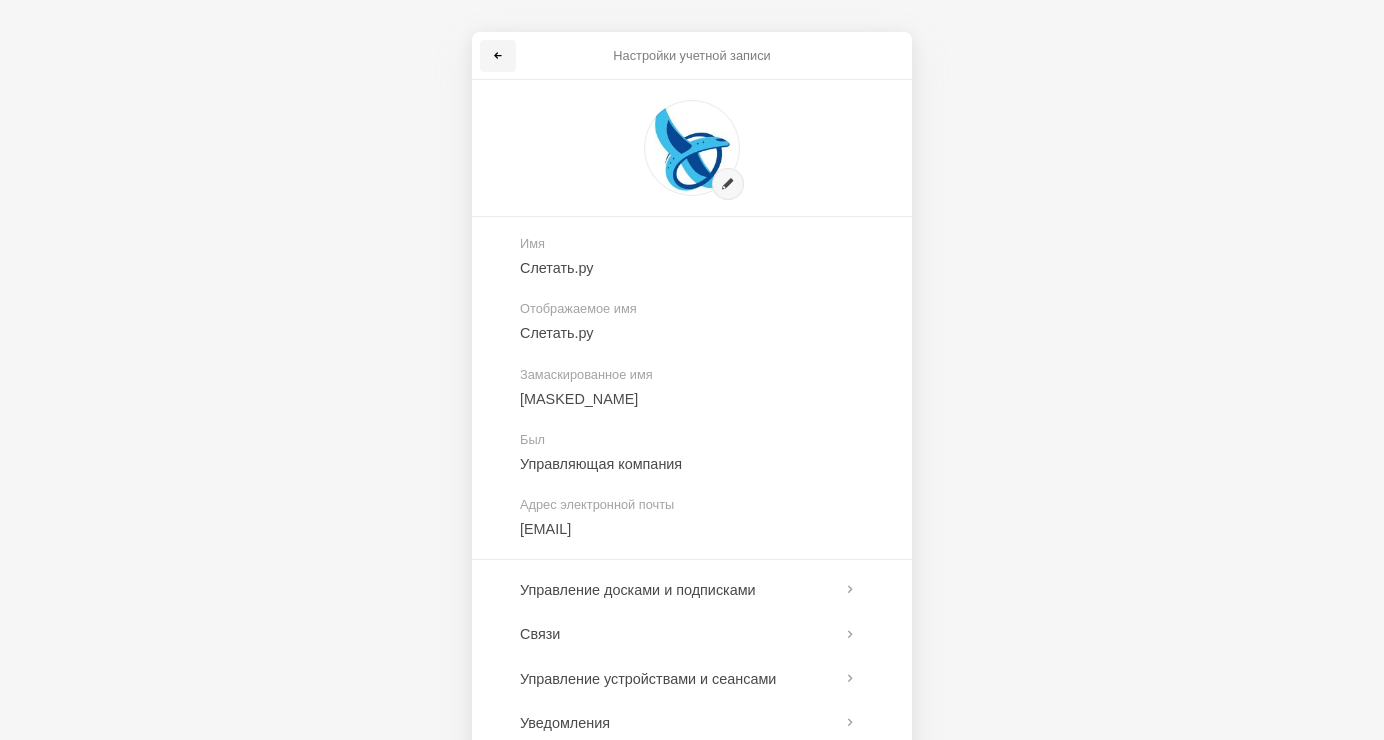 click at bounding box center [498, 56] 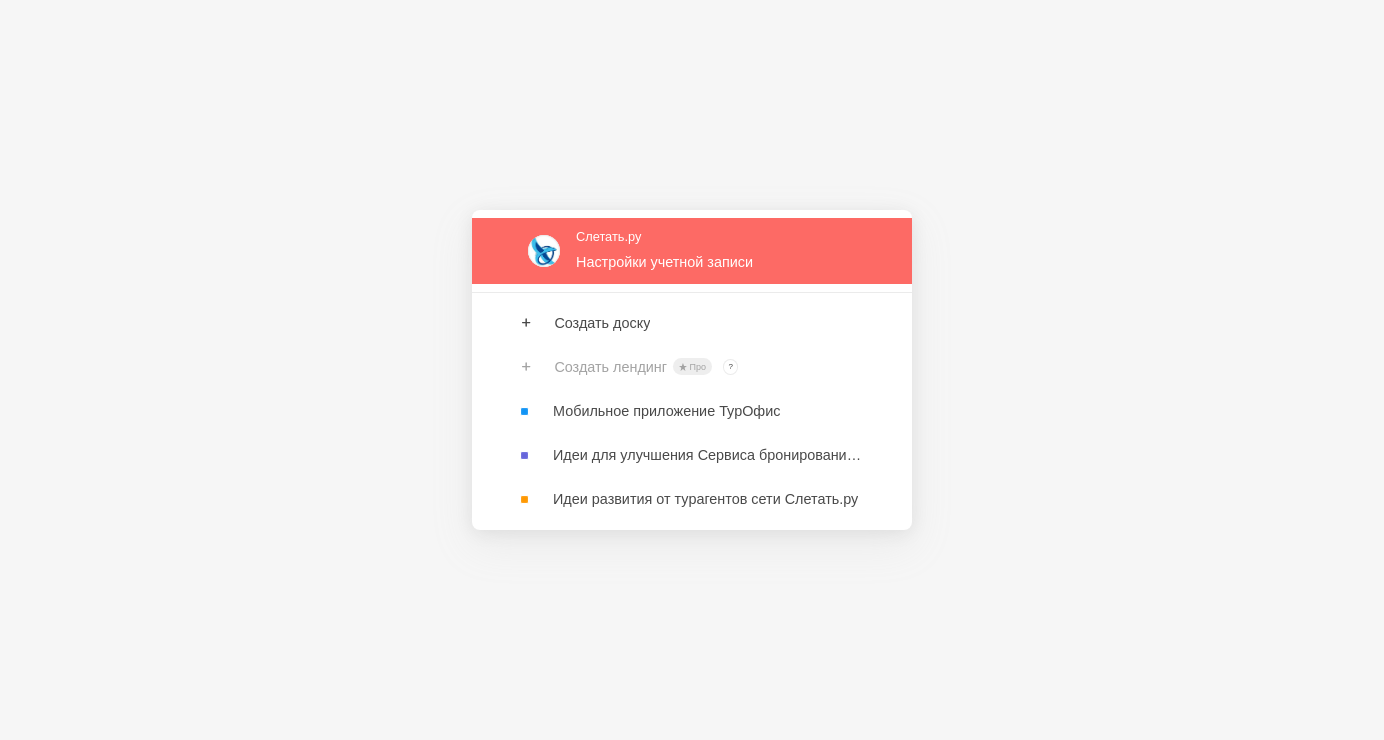 click at bounding box center [692, 250] 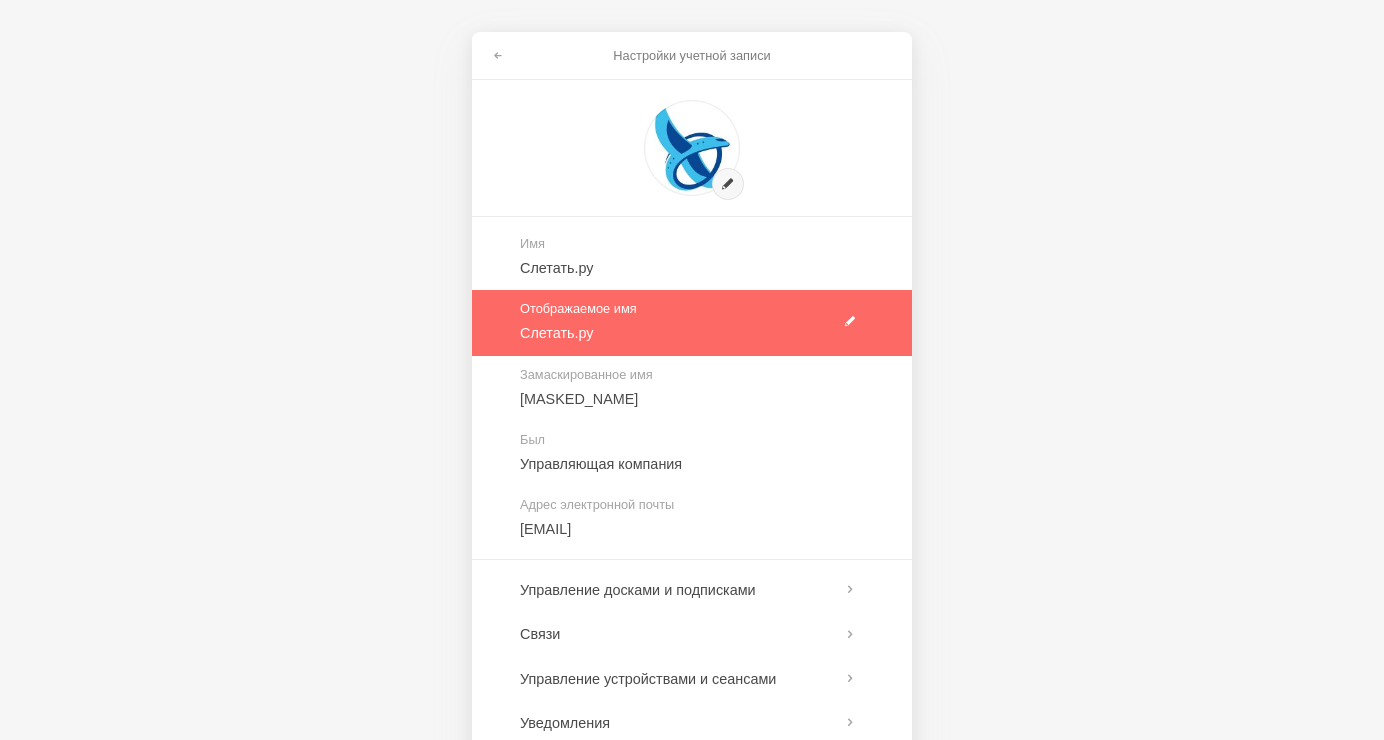 scroll, scrollTop: 111, scrollLeft: 0, axis: vertical 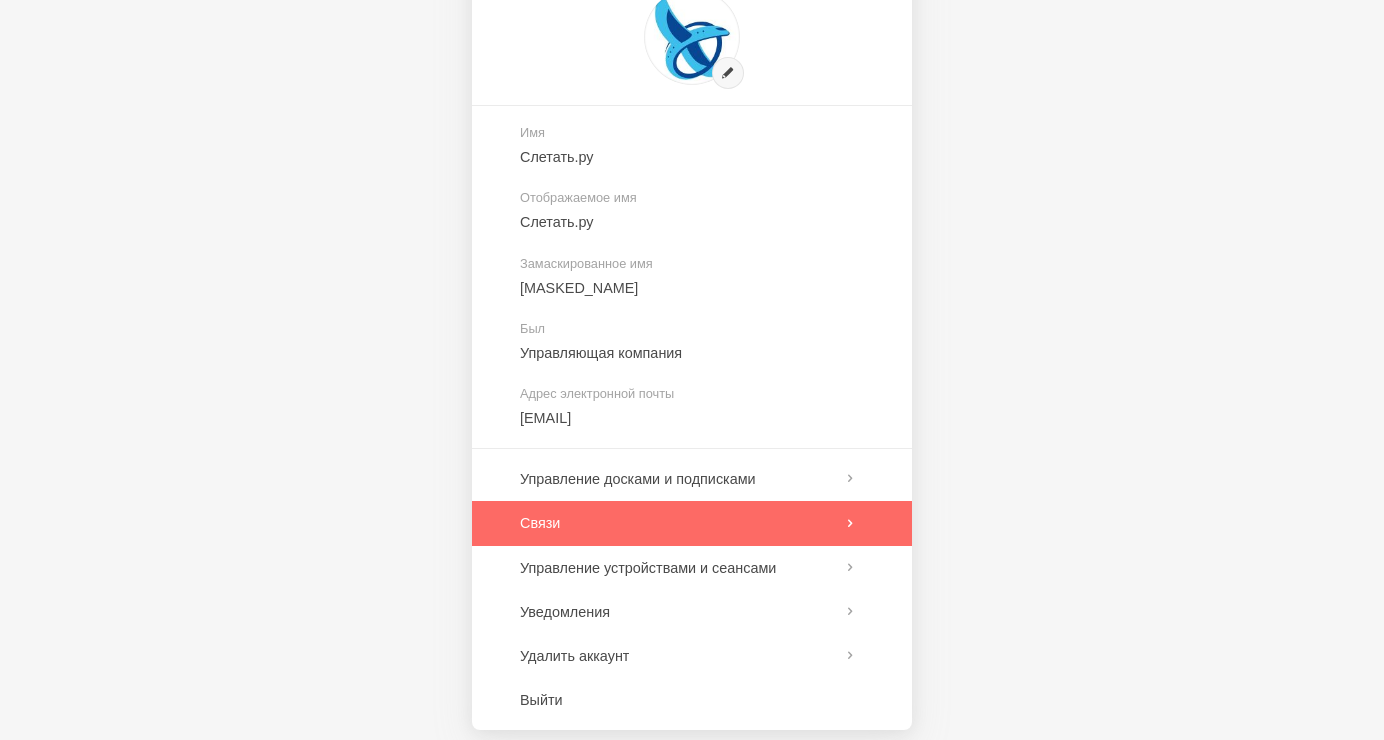 click at bounding box center [692, 523] 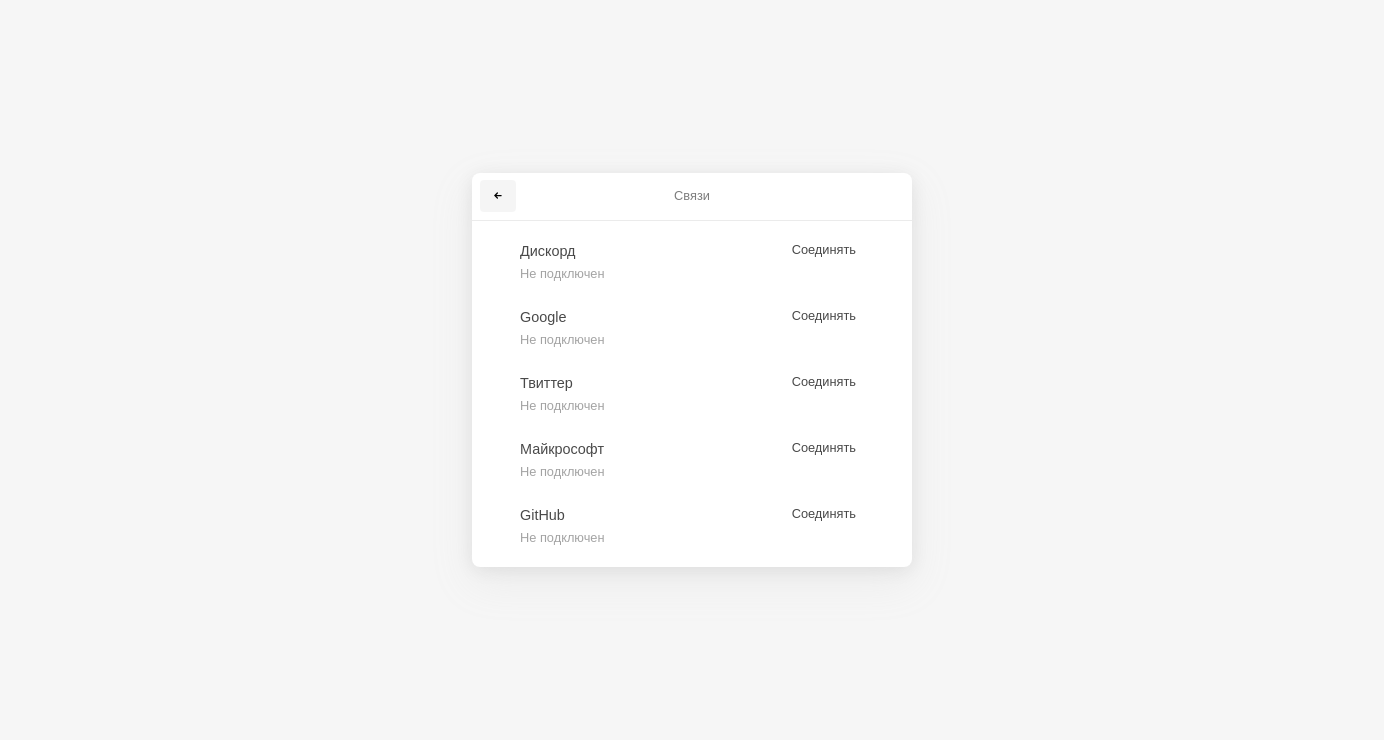 click at bounding box center (498, 196) 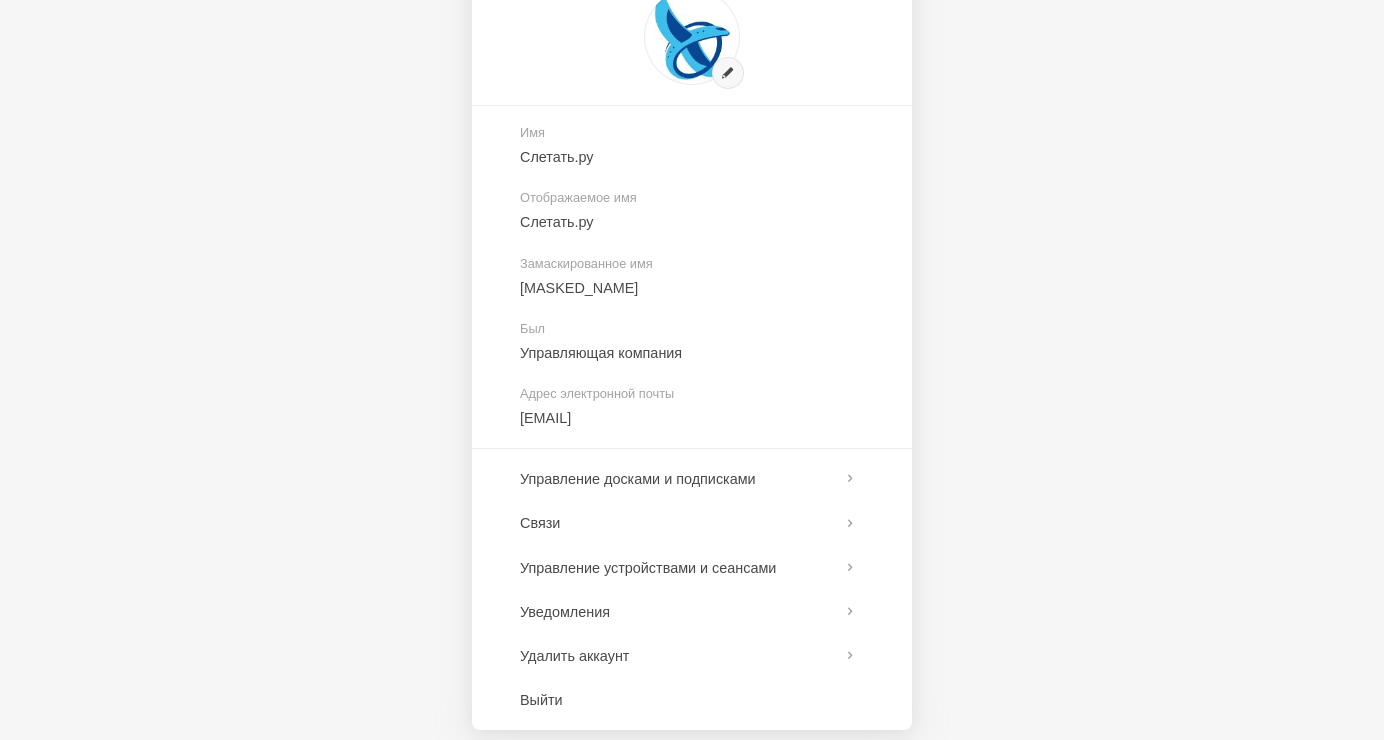 scroll, scrollTop: 133, scrollLeft: 0, axis: vertical 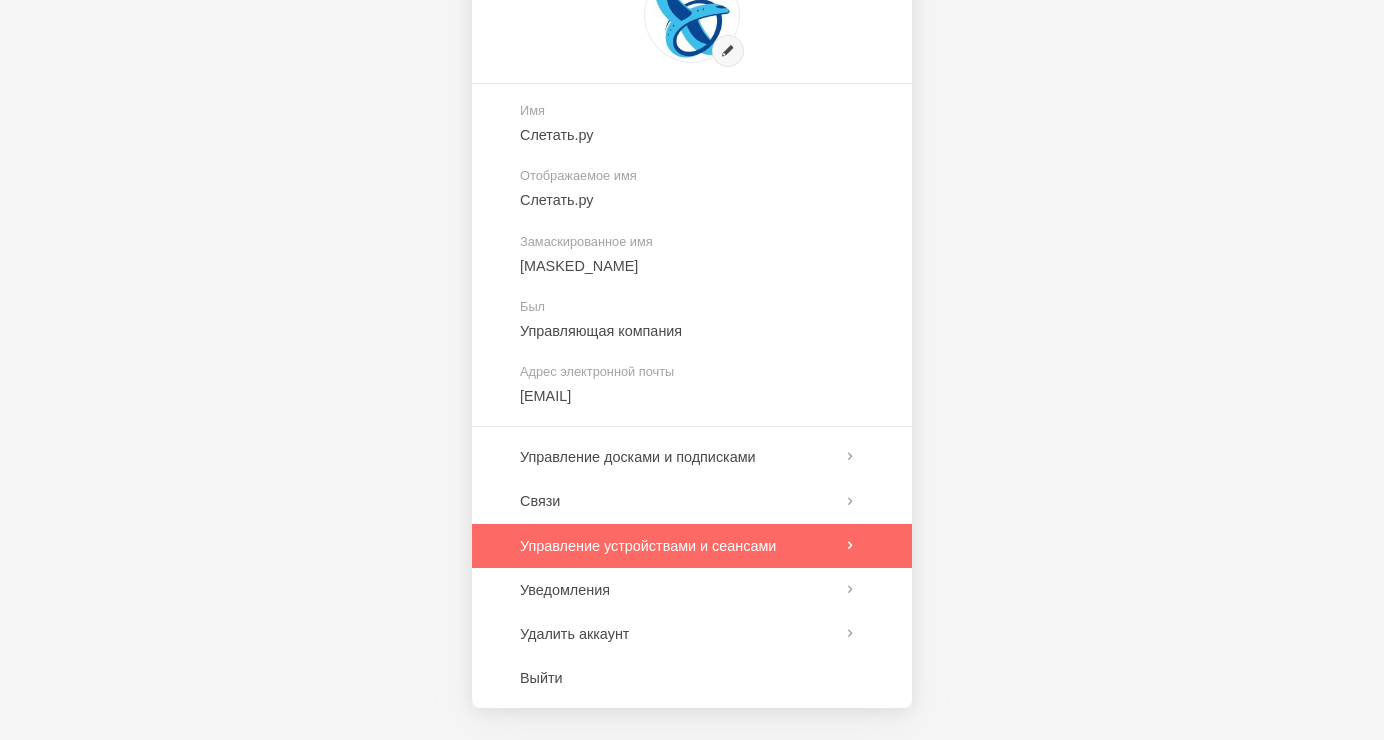 click at bounding box center [692, 546] 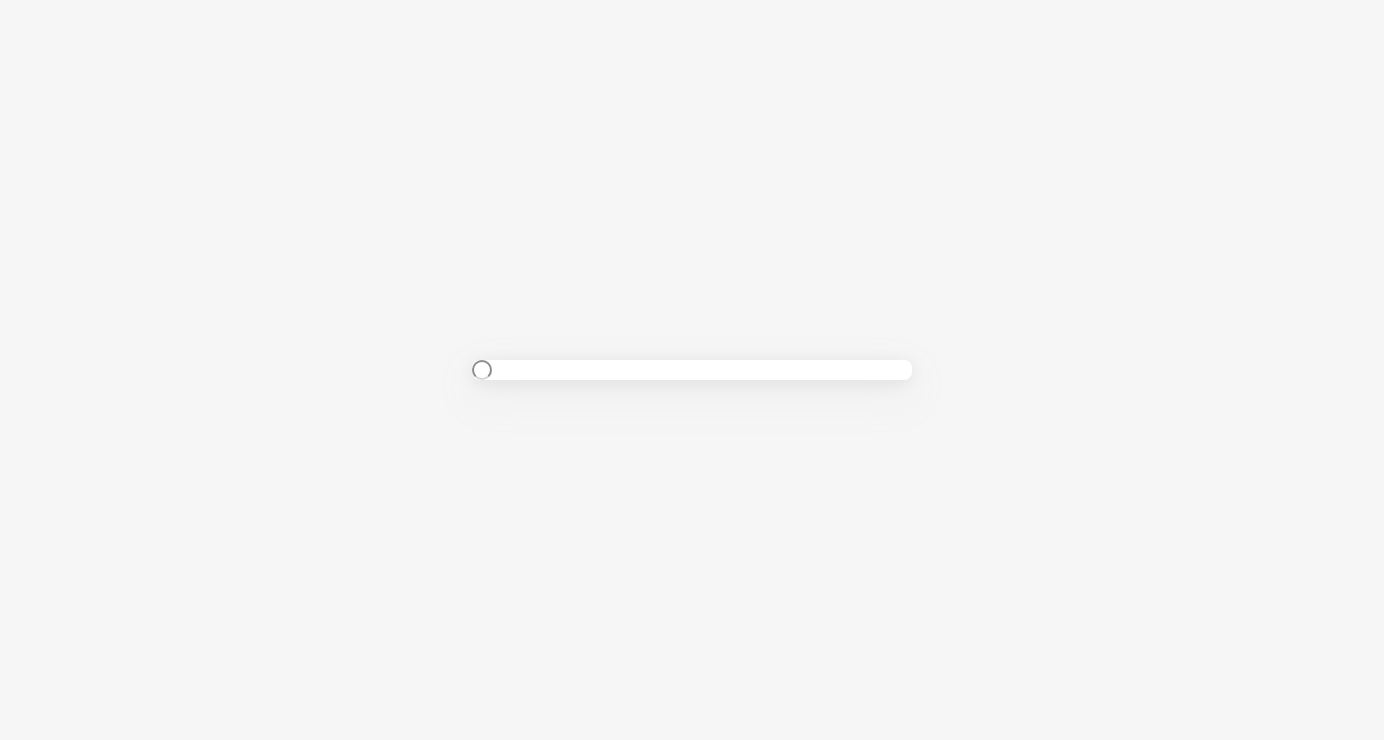scroll, scrollTop: 0, scrollLeft: 0, axis: both 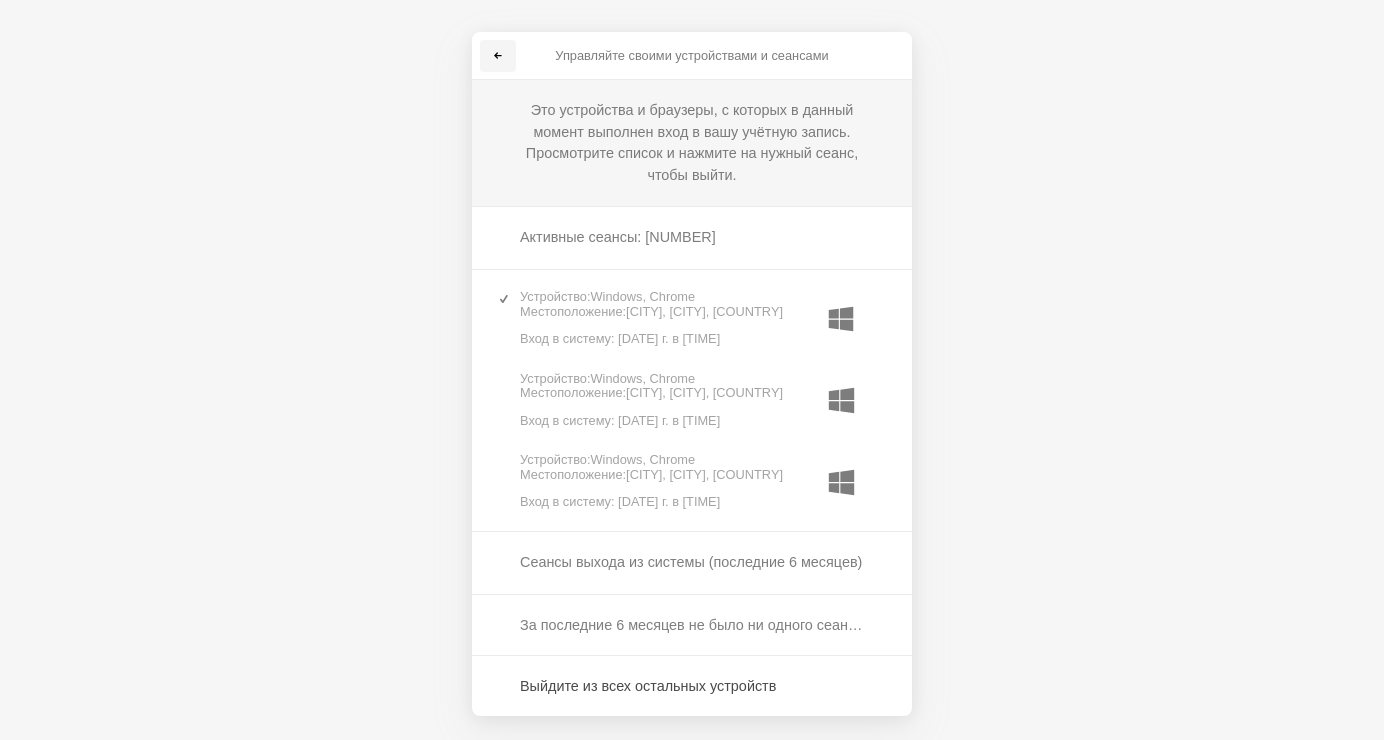 click at bounding box center (498, 56) 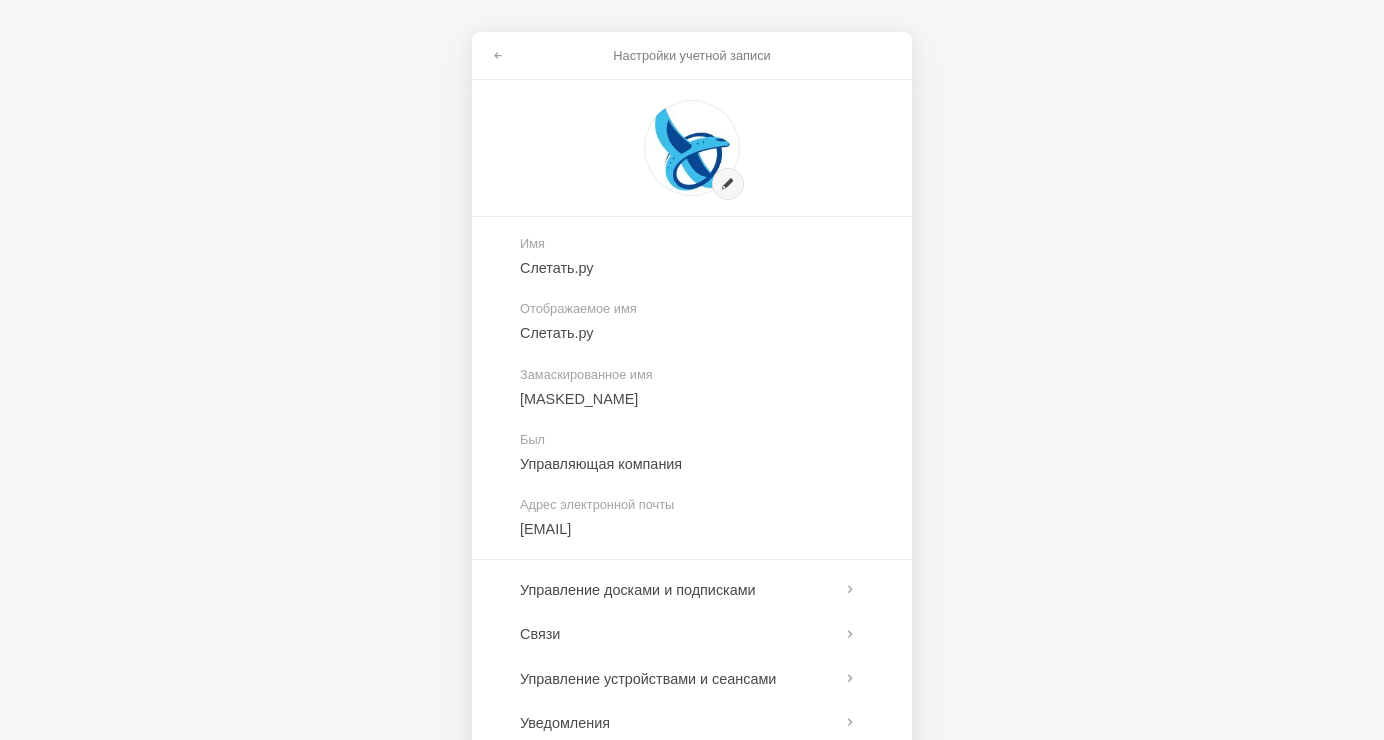 click at bounding box center (498, 56) 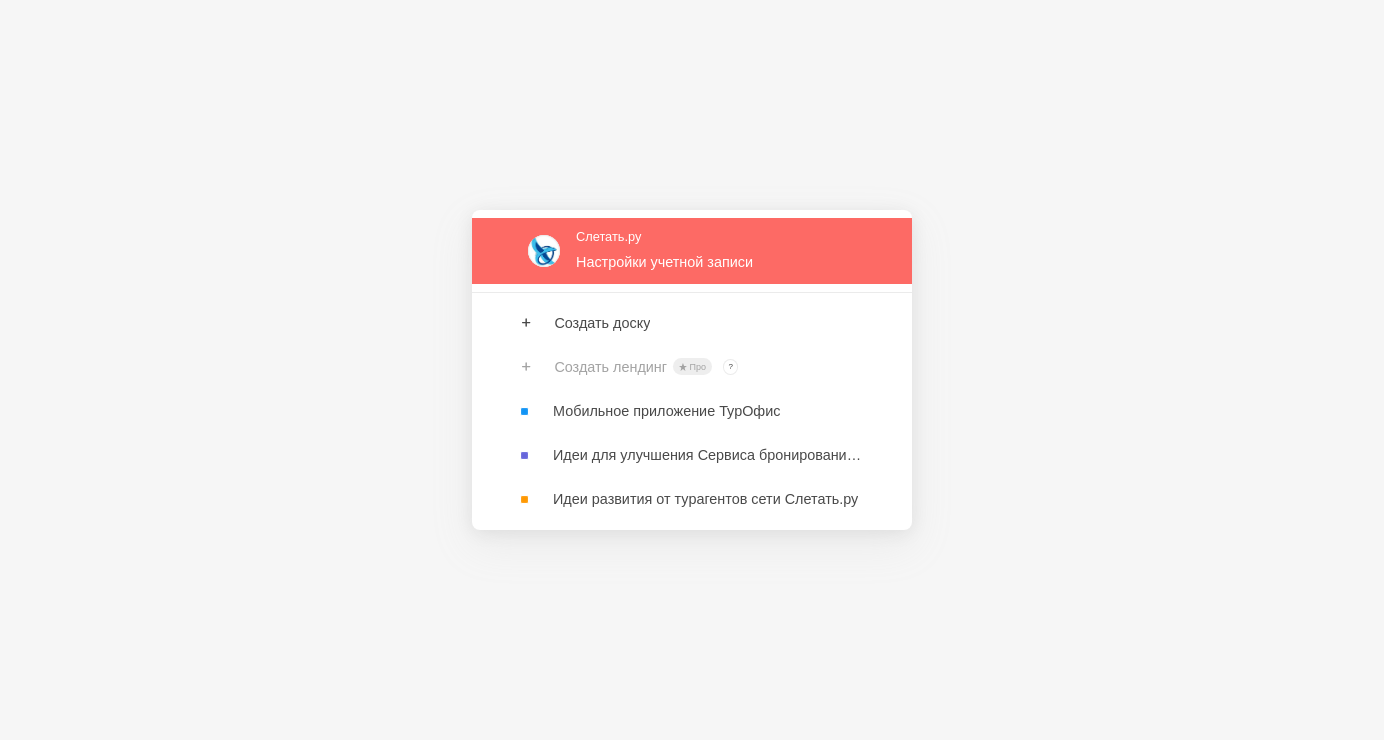 click at bounding box center (692, 250) 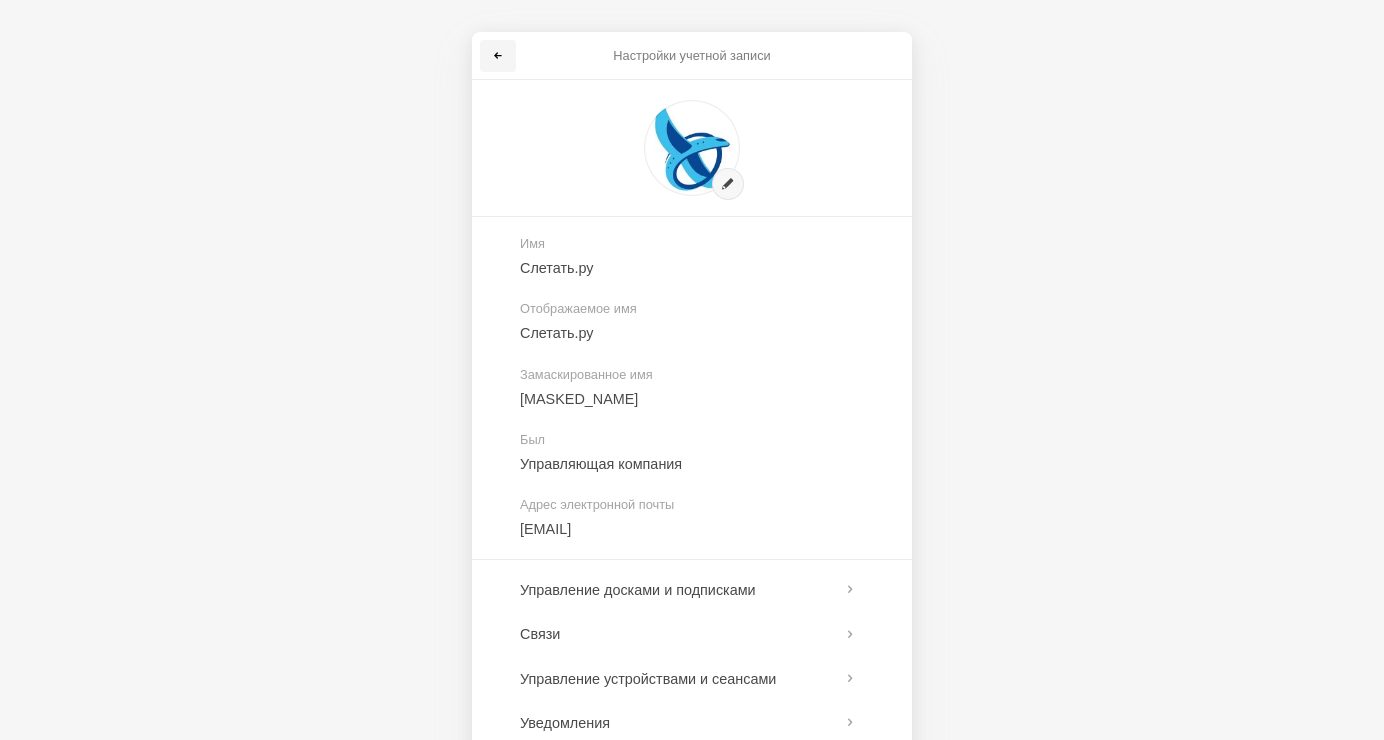 click at bounding box center [498, 56] 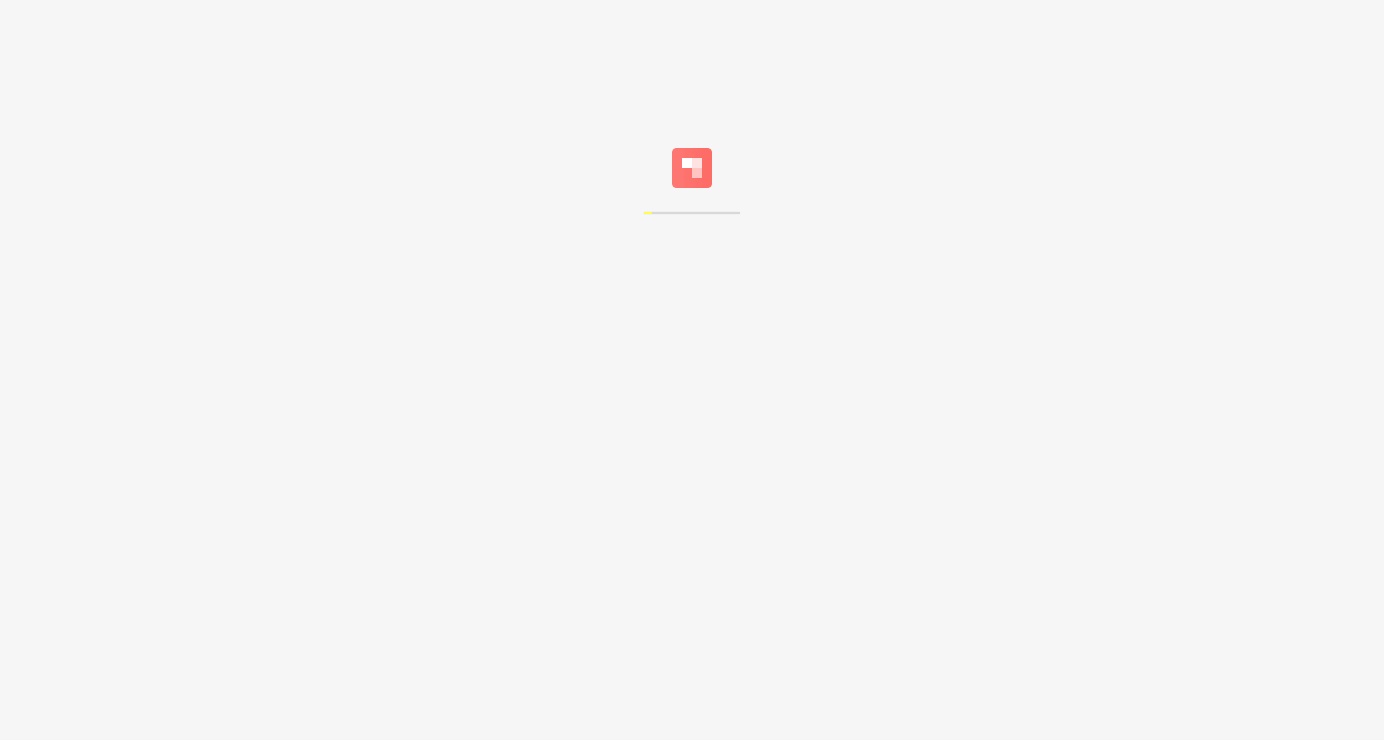 scroll, scrollTop: 0, scrollLeft: 0, axis: both 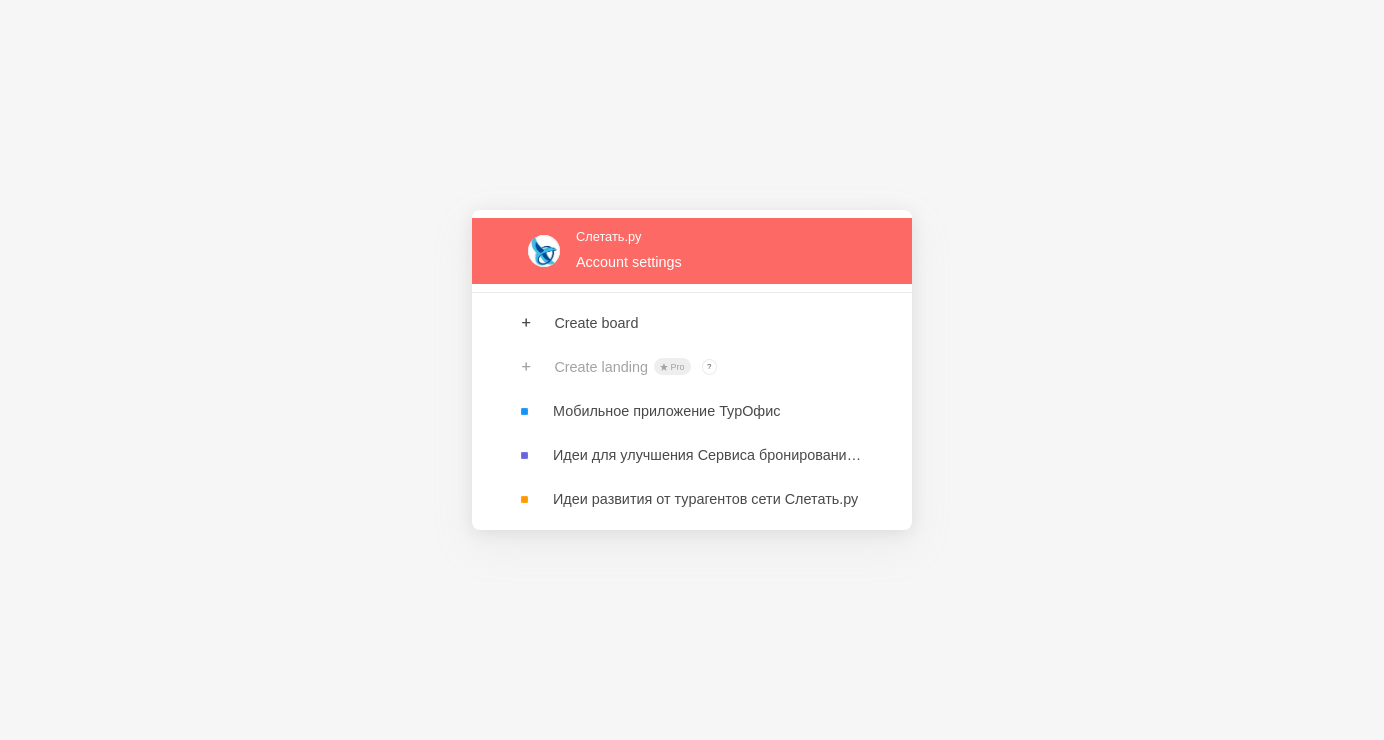 click at bounding box center [692, 250] 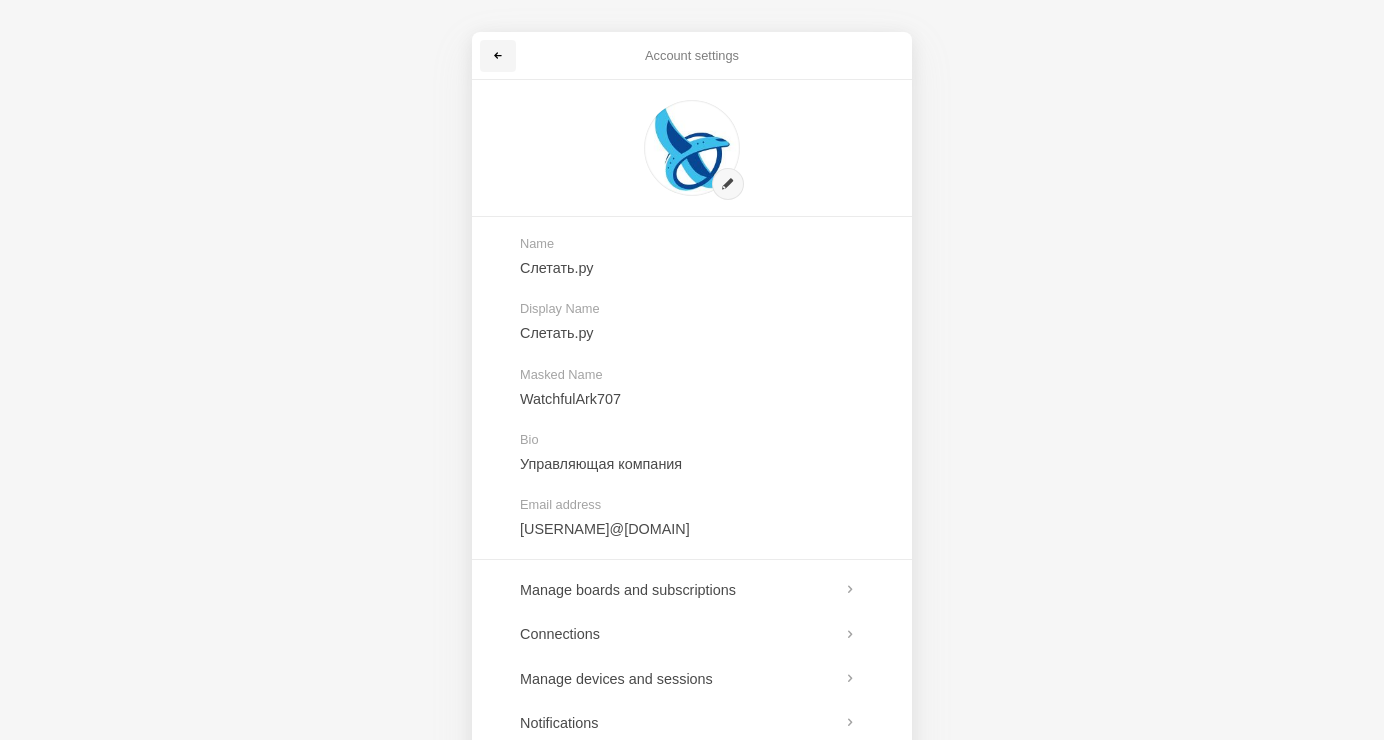 click at bounding box center (498, 56) 